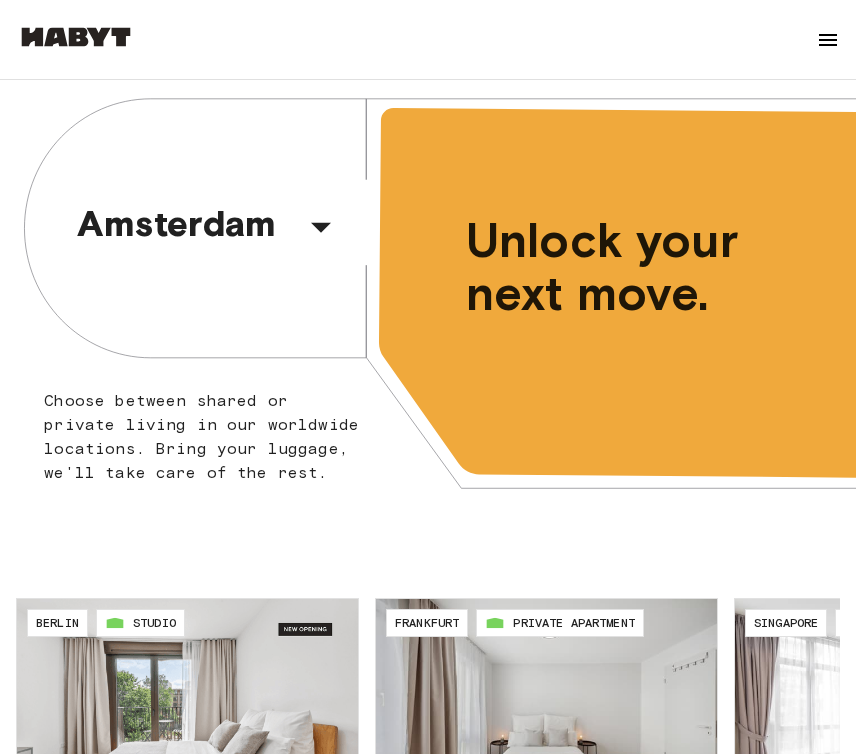 scroll, scrollTop: 0, scrollLeft: 0, axis: both 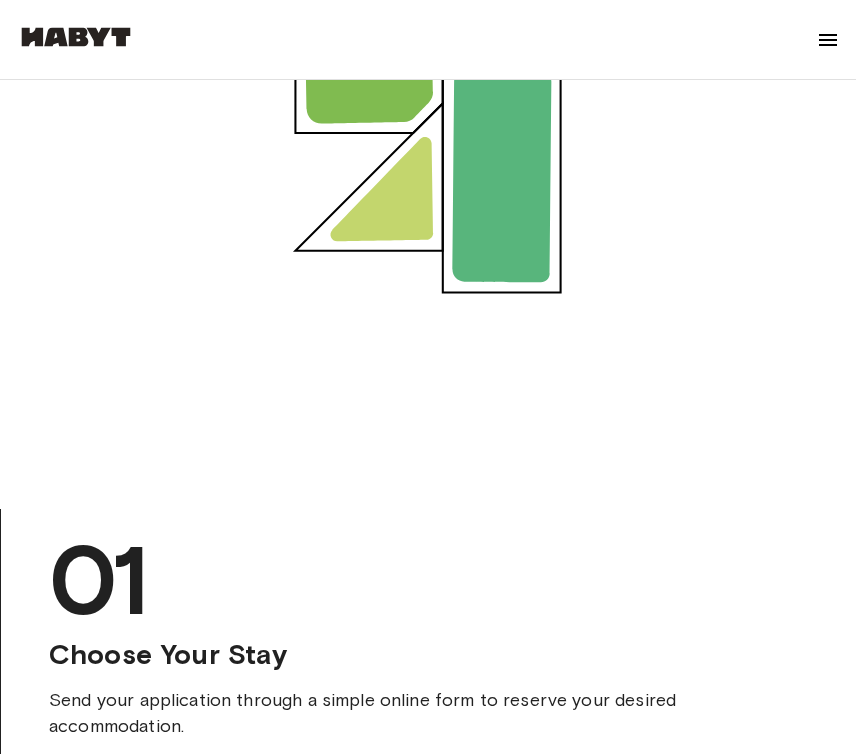 click at bounding box center (828, 40) 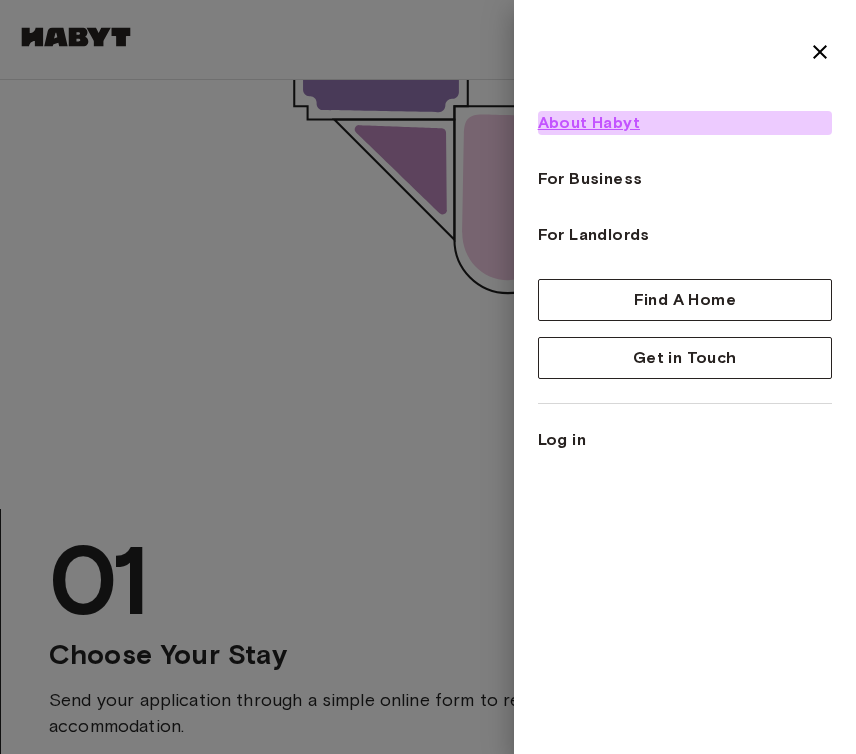 click on "About Habyt" at bounding box center (589, 123) 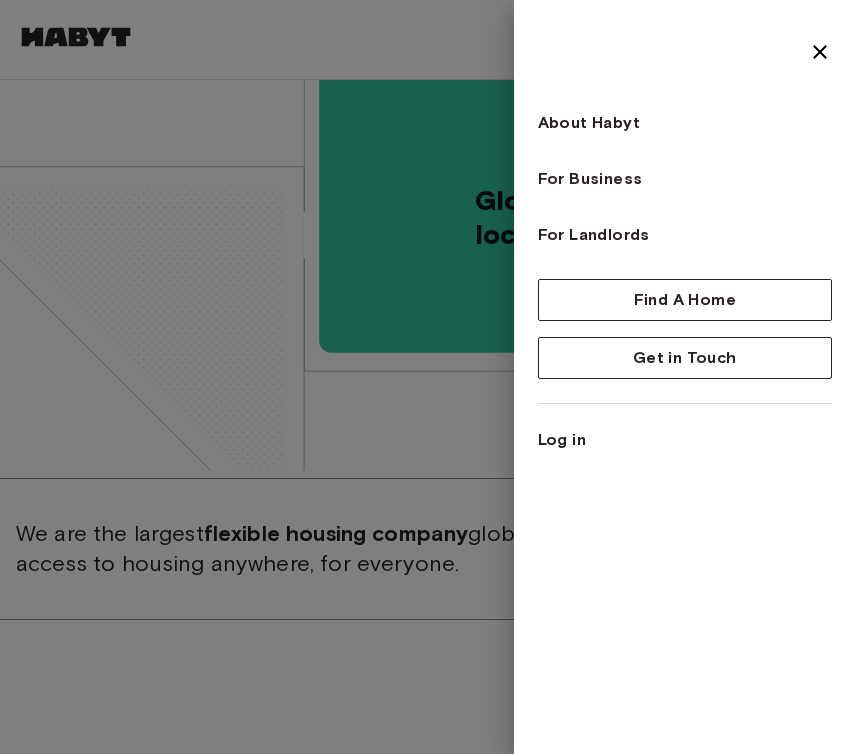click at bounding box center [428, 377] 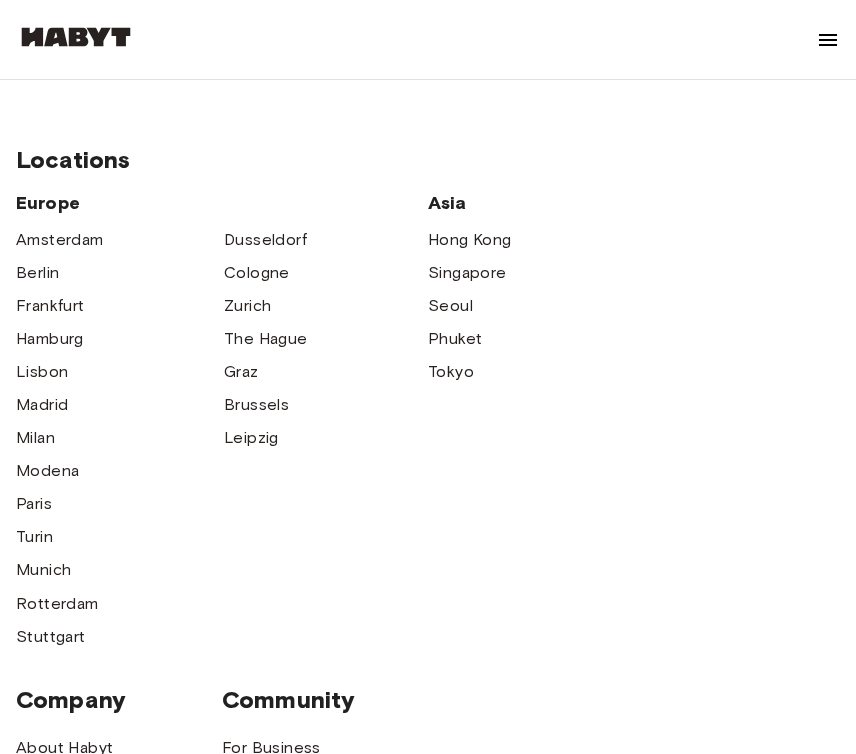 scroll, scrollTop: 5650, scrollLeft: 0, axis: vertical 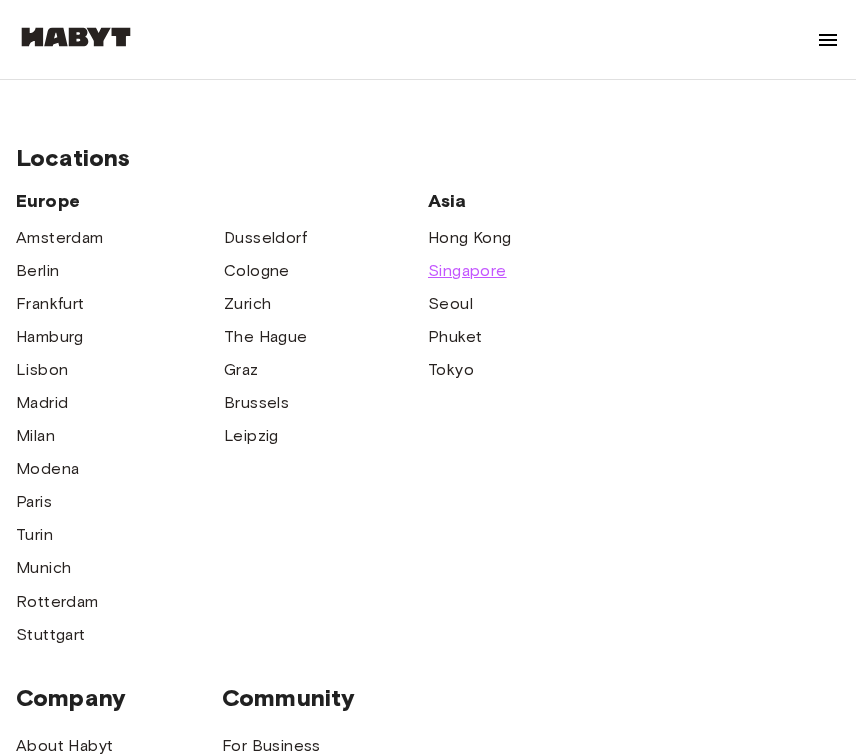 click on "Singapore" at bounding box center [467, 271] 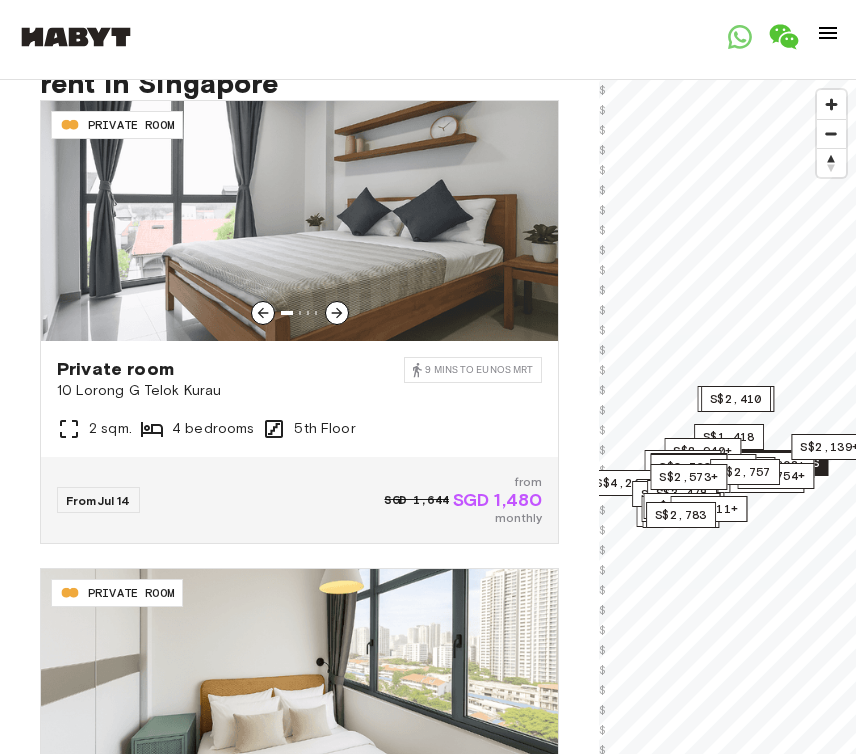 scroll, scrollTop: 572, scrollLeft: 0, axis: vertical 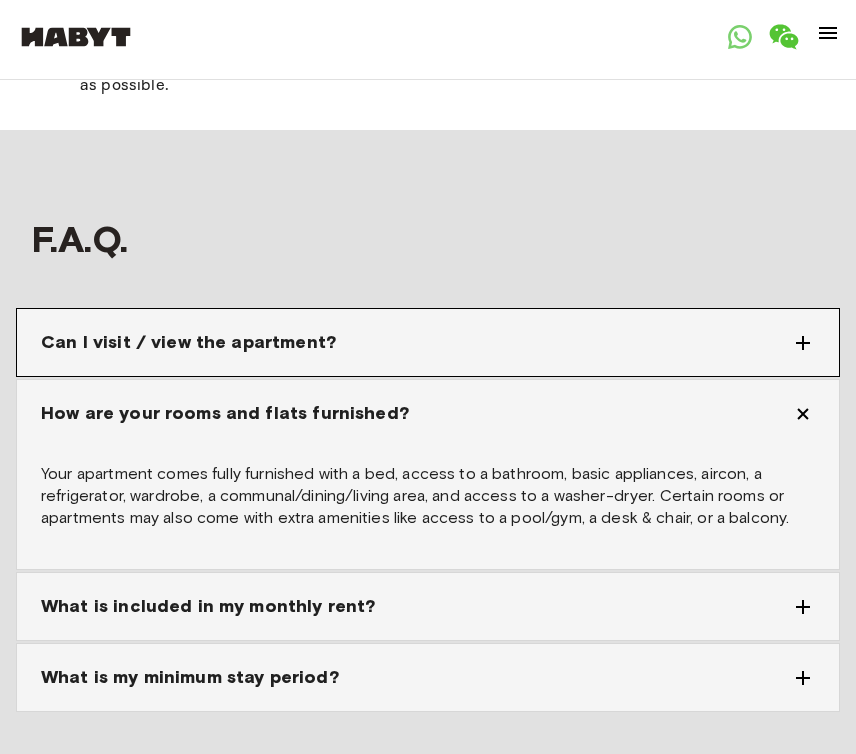 click on "Can I visit / view the apartment?" at bounding box center [416, 342] 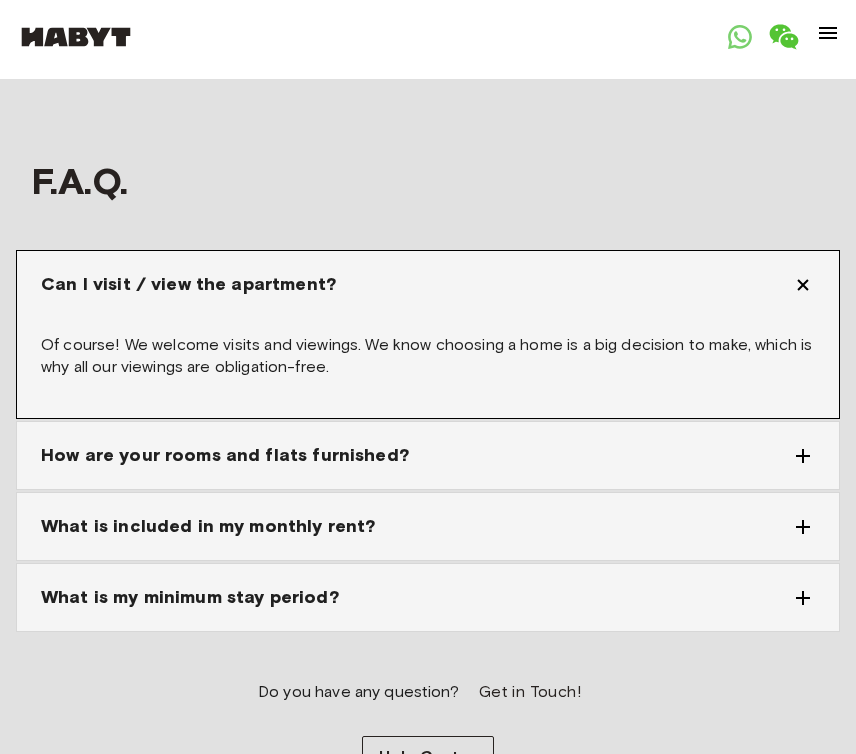 scroll, scrollTop: 2966, scrollLeft: 0, axis: vertical 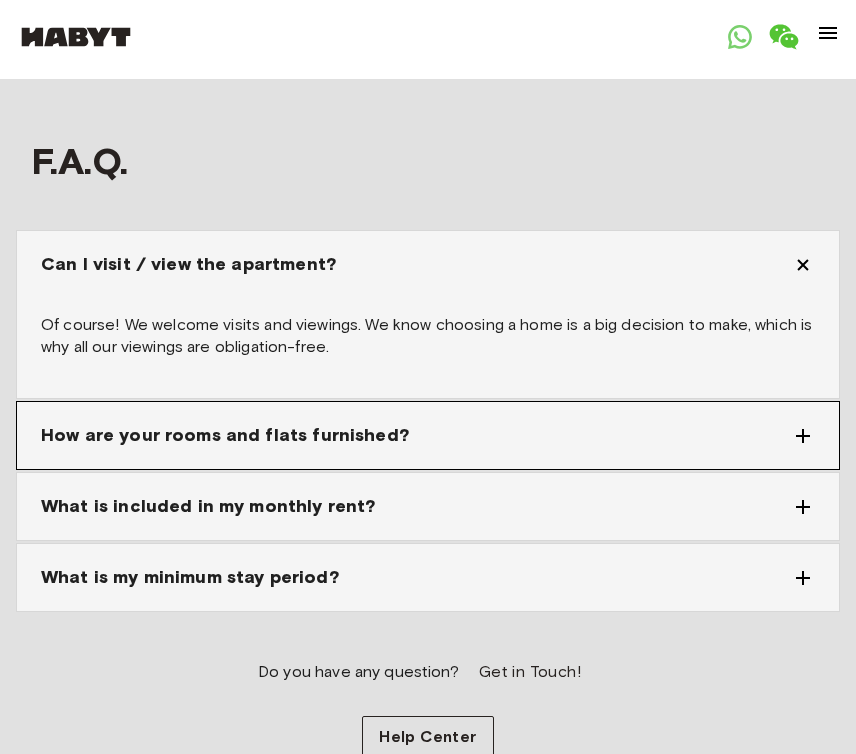 click on "How are your rooms and flats furnished?" at bounding box center [225, 435] 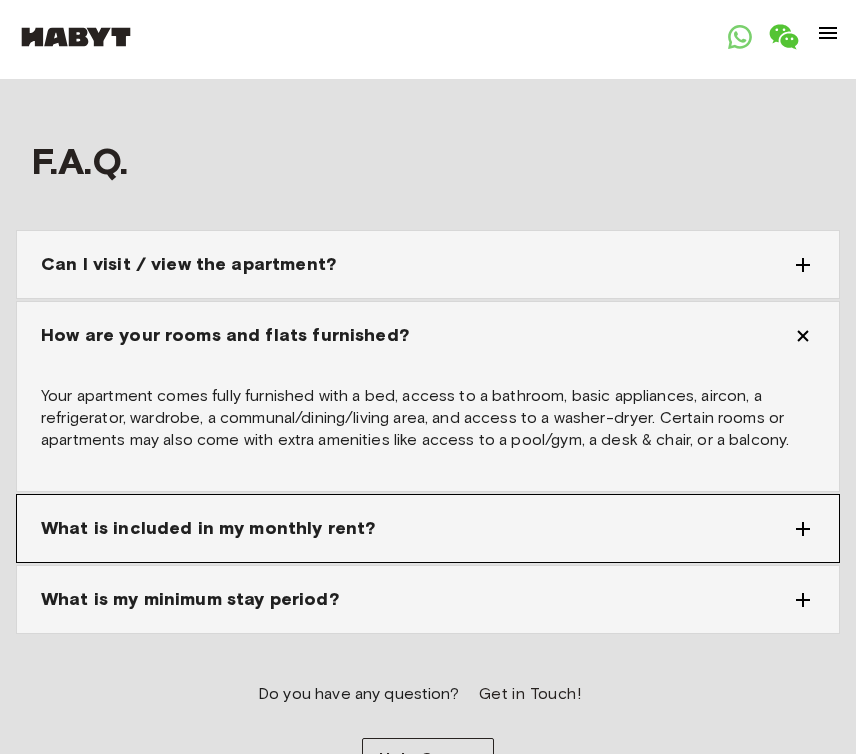 click on "What is included in my monthly rent?" at bounding box center [208, 528] 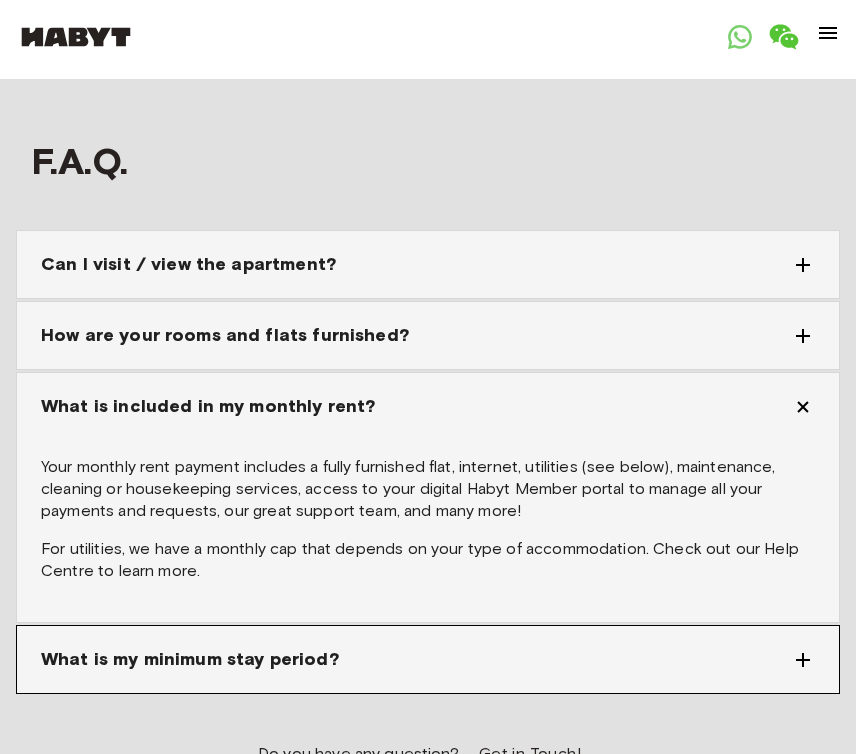 click on "What is my minimum stay period?" at bounding box center [190, 659] 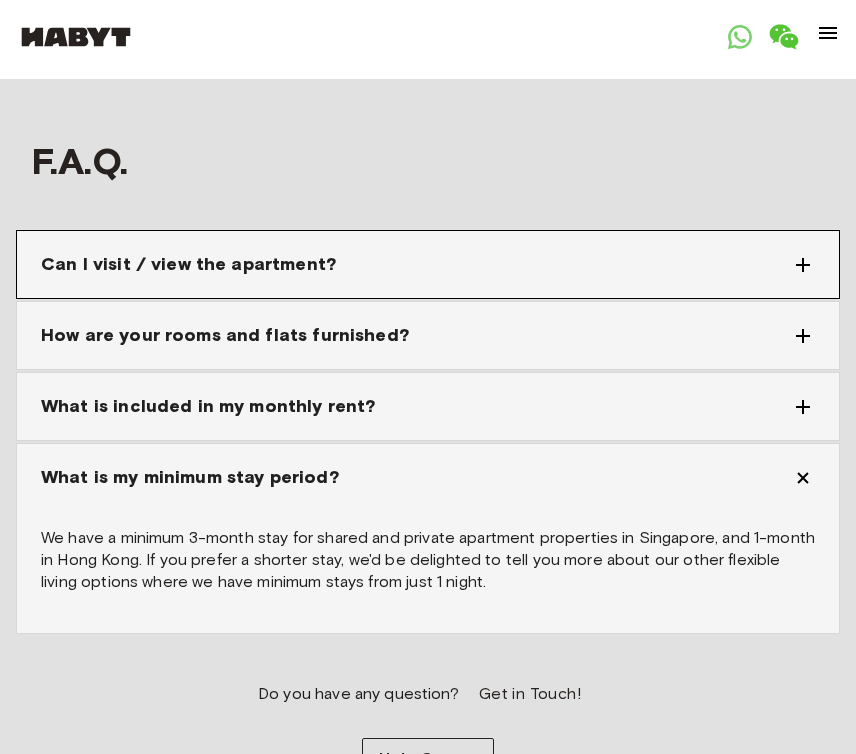 click on "Can I visit / view the apartment?" at bounding box center [416, 264] 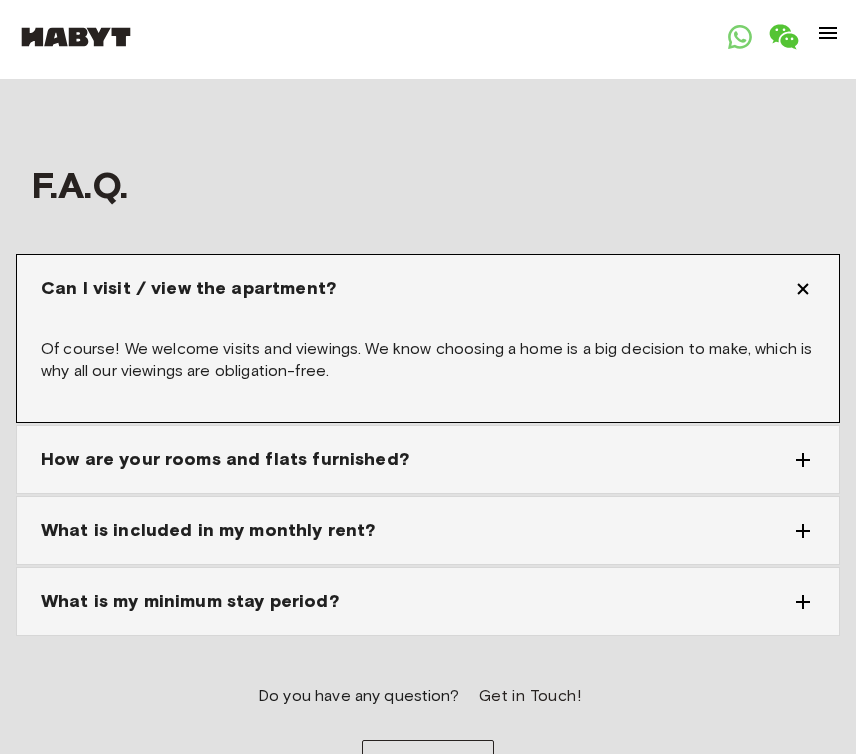 scroll, scrollTop: 2956, scrollLeft: 0, axis: vertical 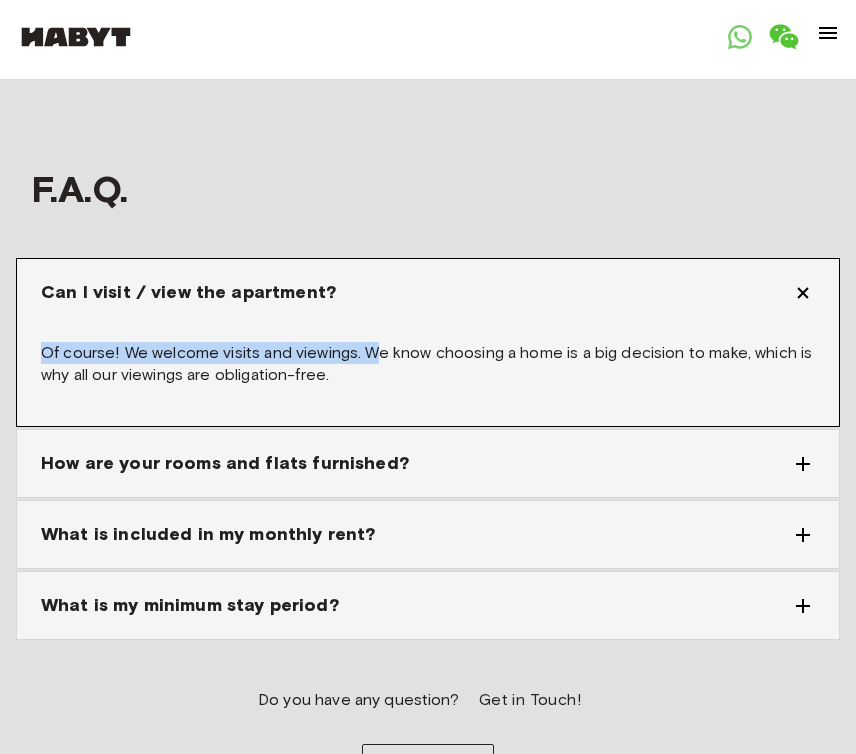 drag, startPoint x: 46, startPoint y: 331, endPoint x: 373, endPoint y: 335, distance: 327.02448 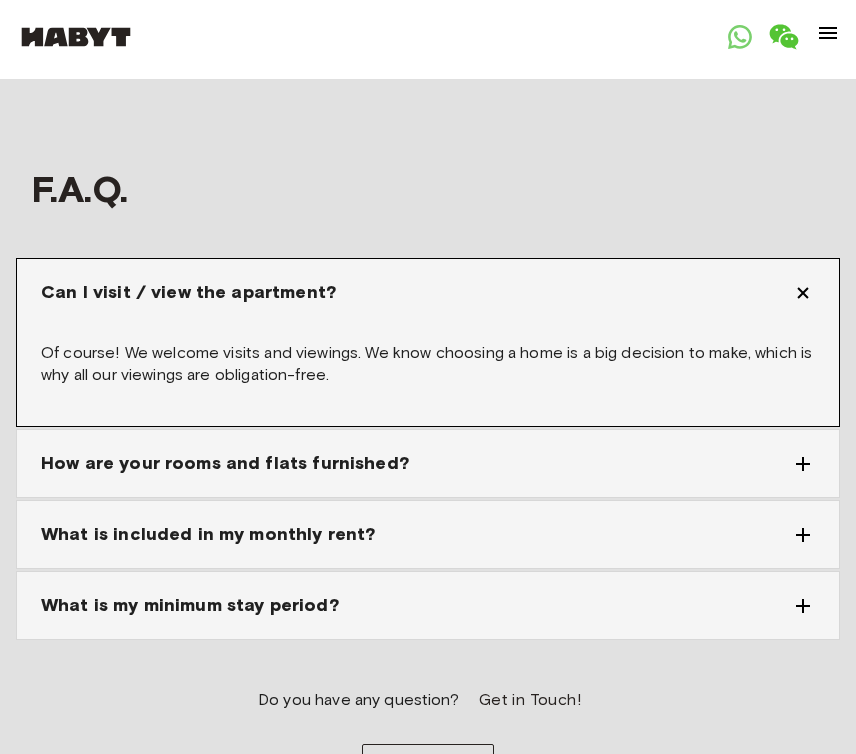 click on "Of course! We welcome visits and viewings. We know choosing a home is a big decision to make, which is why all our viewings are obligation-free." at bounding box center [428, 364] 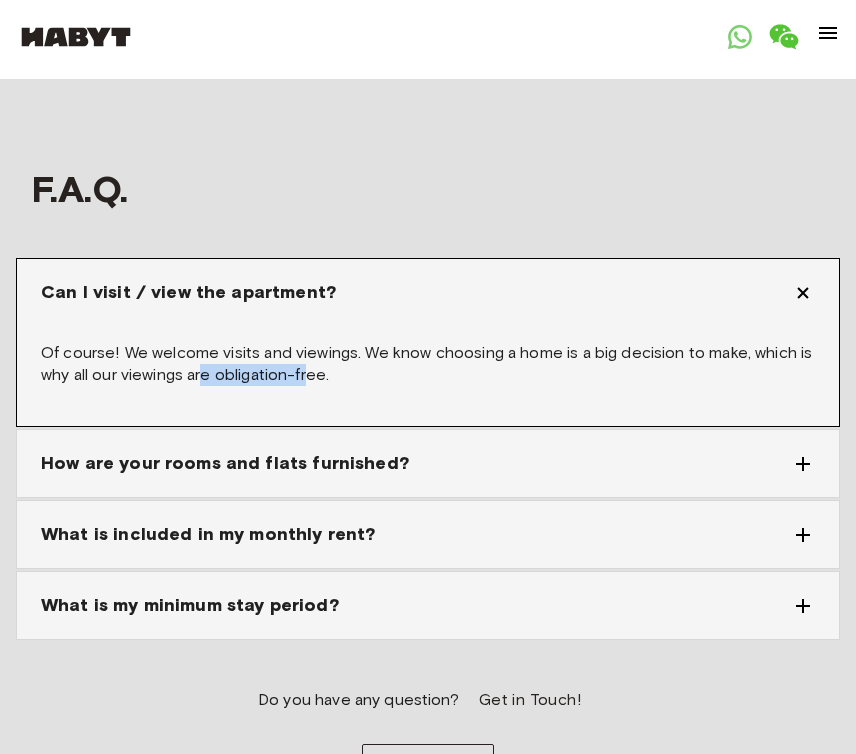 drag, startPoint x: 208, startPoint y: 347, endPoint x: 307, endPoint y: 347, distance: 99 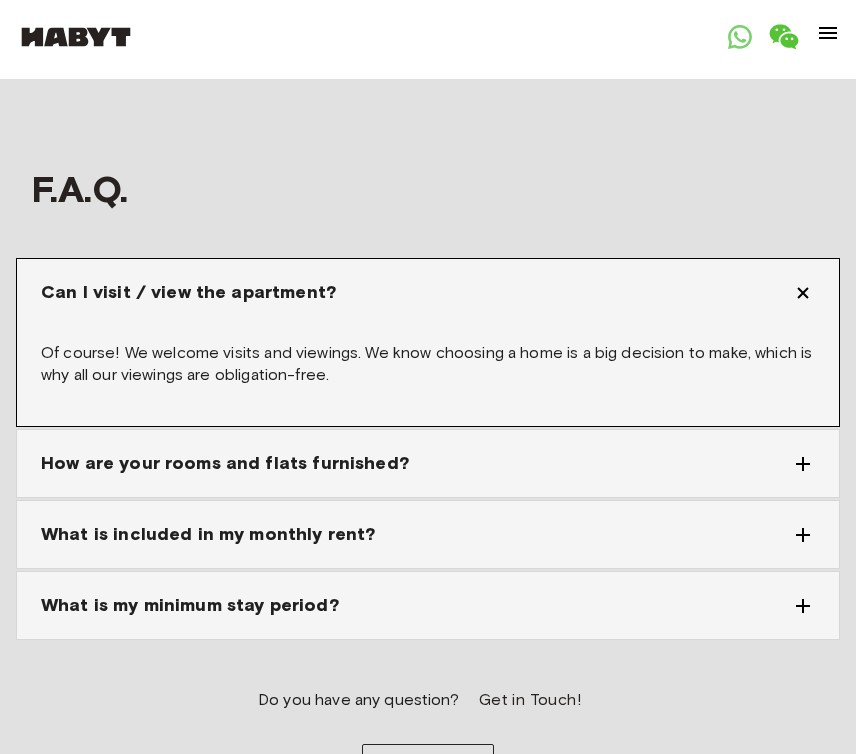 click on "Of course! We welcome visits and viewings. We know choosing a home is a big decision to make, which is why all our viewings are obligation-free." at bounding box center [428, 364] 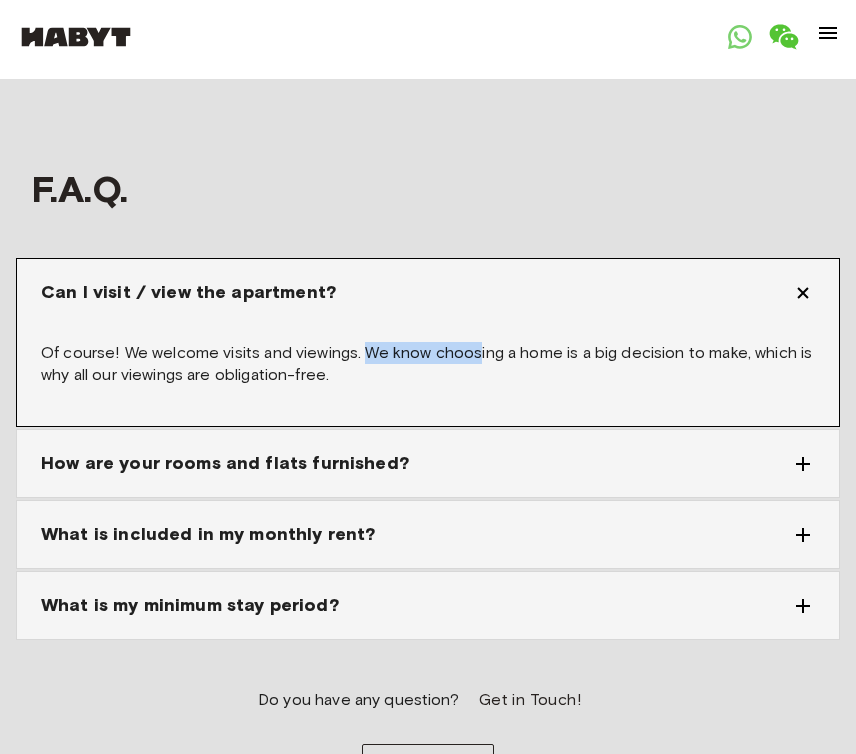 drag, startPoint x: 366, startPoint y: 324, endPoint x: 475, endPoint y: 328, distance: 109.07337 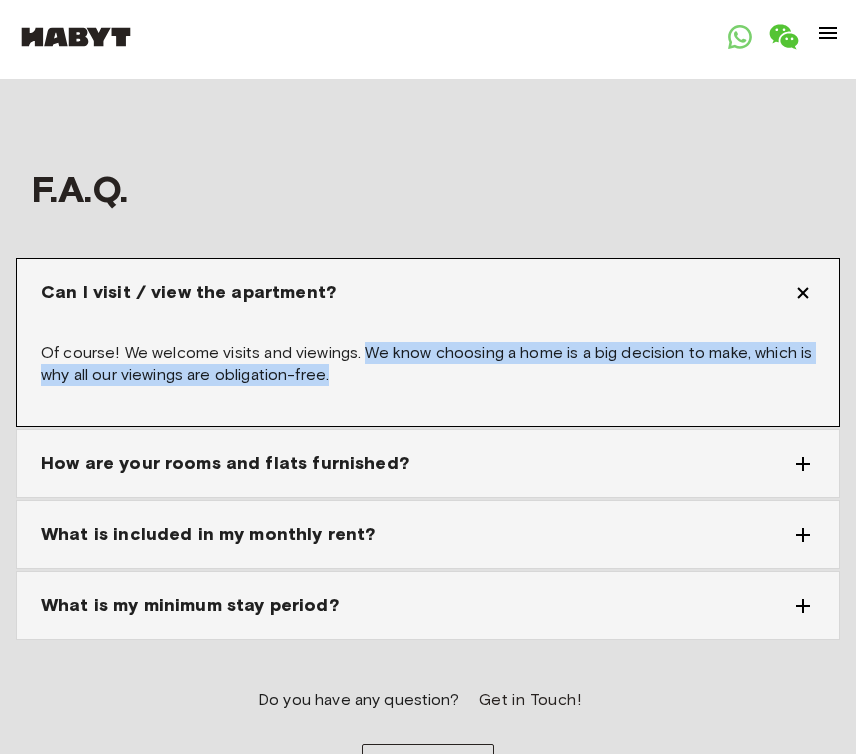 drag, startPoint x: 367, startPoint y: 332, endPoint x: 710, endPoint y: 344, distance: 343.20984 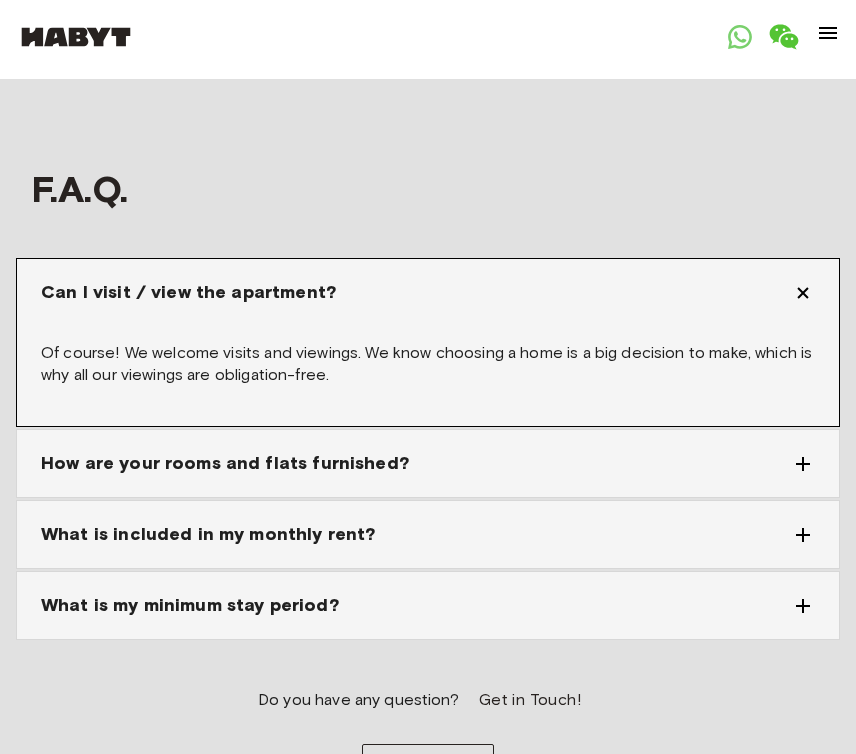 click on "Of course! We welcome visits and viewings. We know choosing a home is a big decision to make, which is why all our viewings are obligation-free." at bounding box center [428, 364] 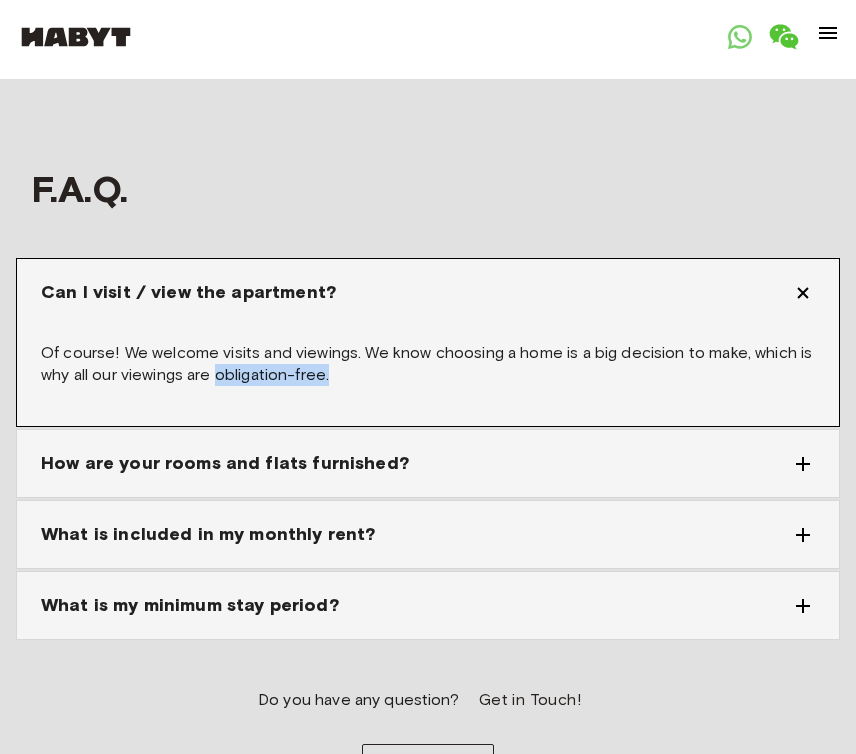drag, startPoint x: 221, startPoint y: 354, endPoint x: 382, endPoint y: 354, distance: 161 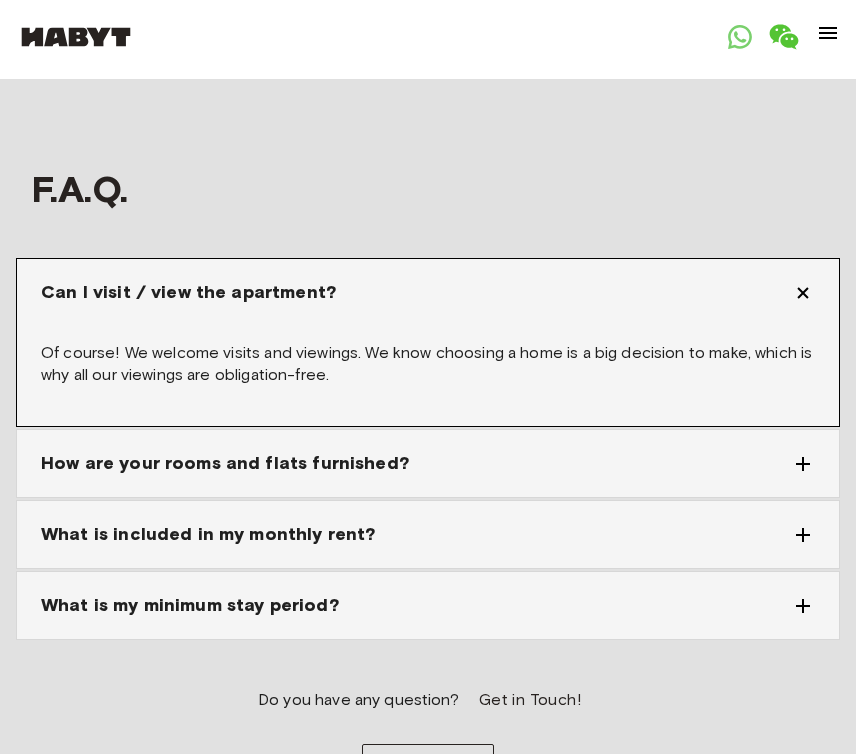click on "Of course! We welcome visits and viewings. We know choosing a home is a big decision to make, which is why all our viewings are obligation-free." at bounding box center (428, 364) 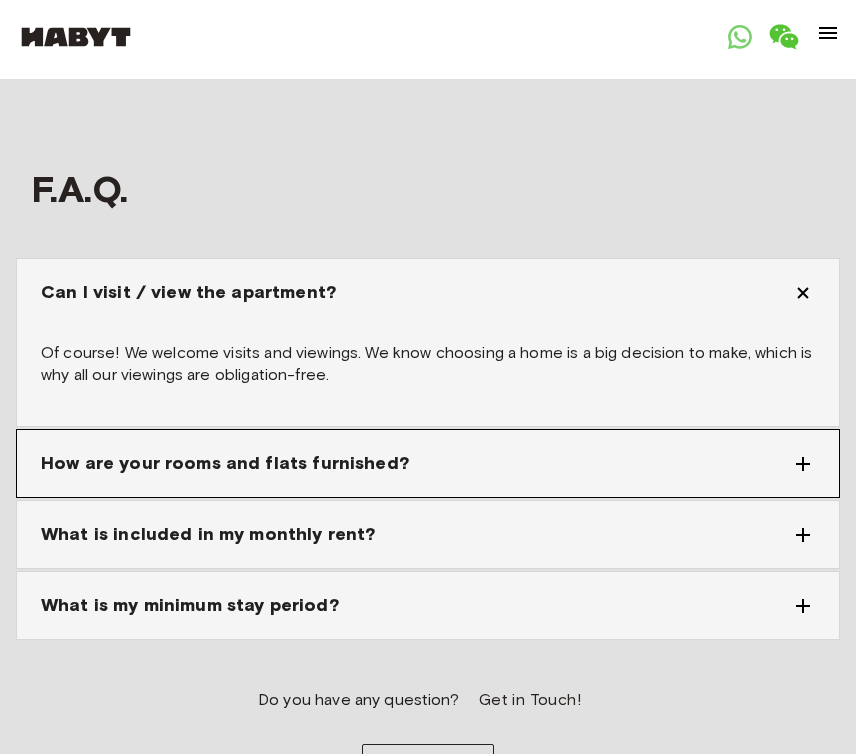 click on "How are your rooms and flats furnished?" at bounding box center [225, 463] 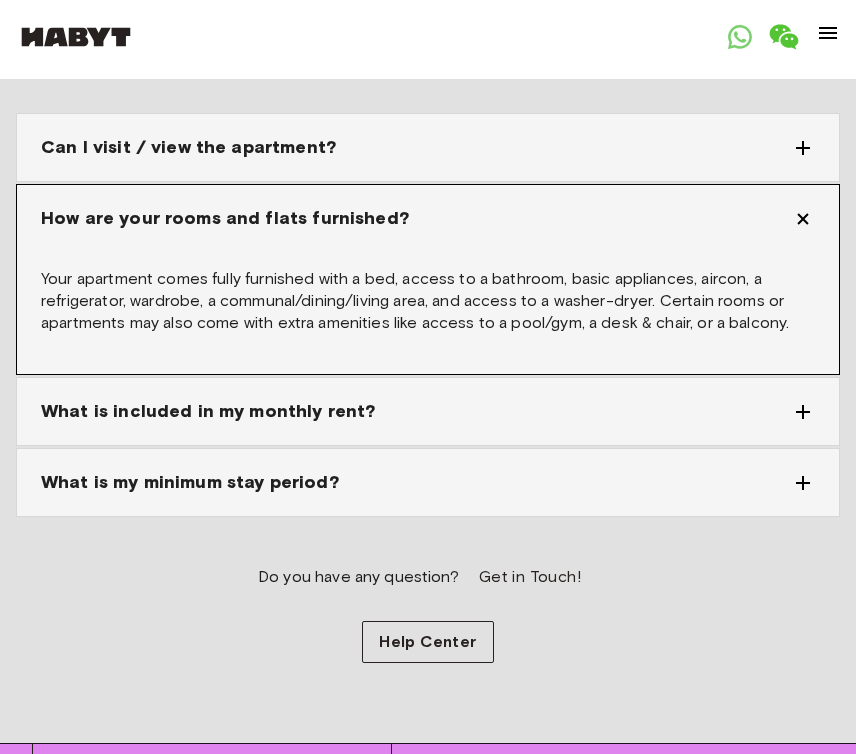 scroll, scrollTop: 3102, scrollLeft: 0, axis: vertical 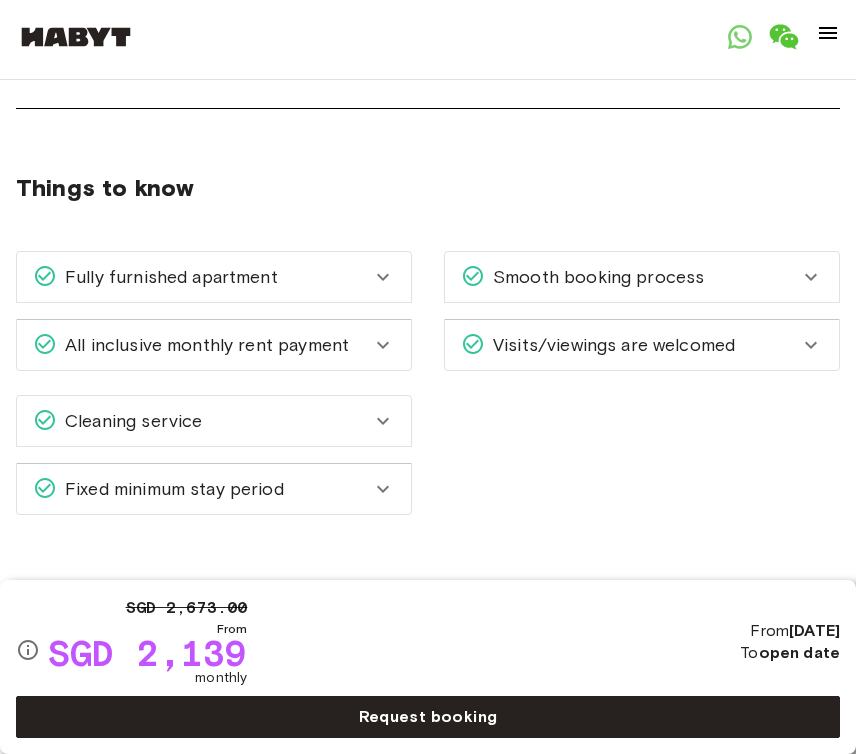 click on "Visits/viewings are welcomed" at bounding box center (610, 345) 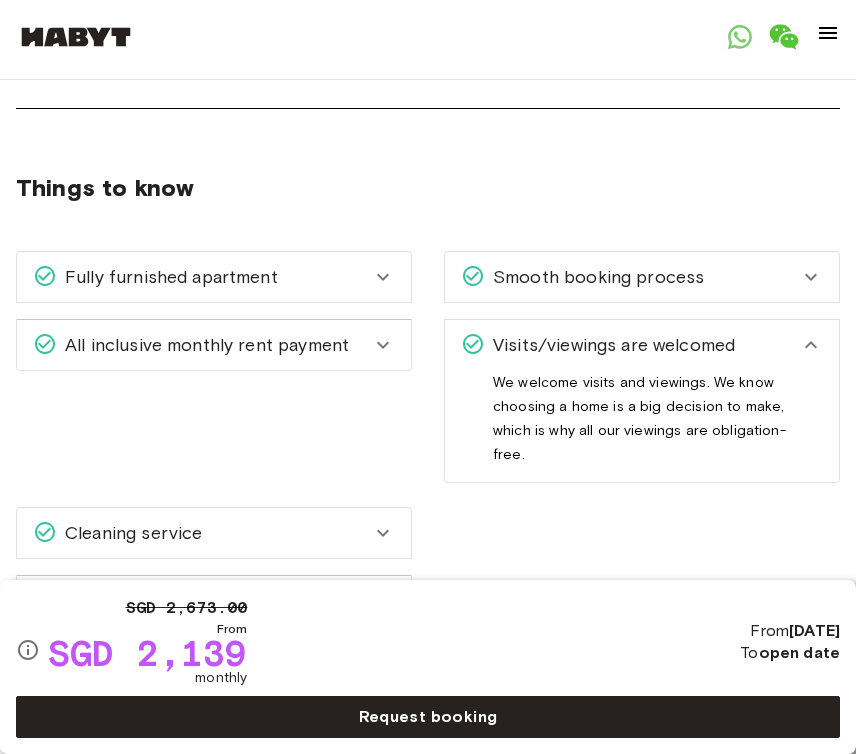 click on "Fully furnished apartment" at bounding box center [202, 277] 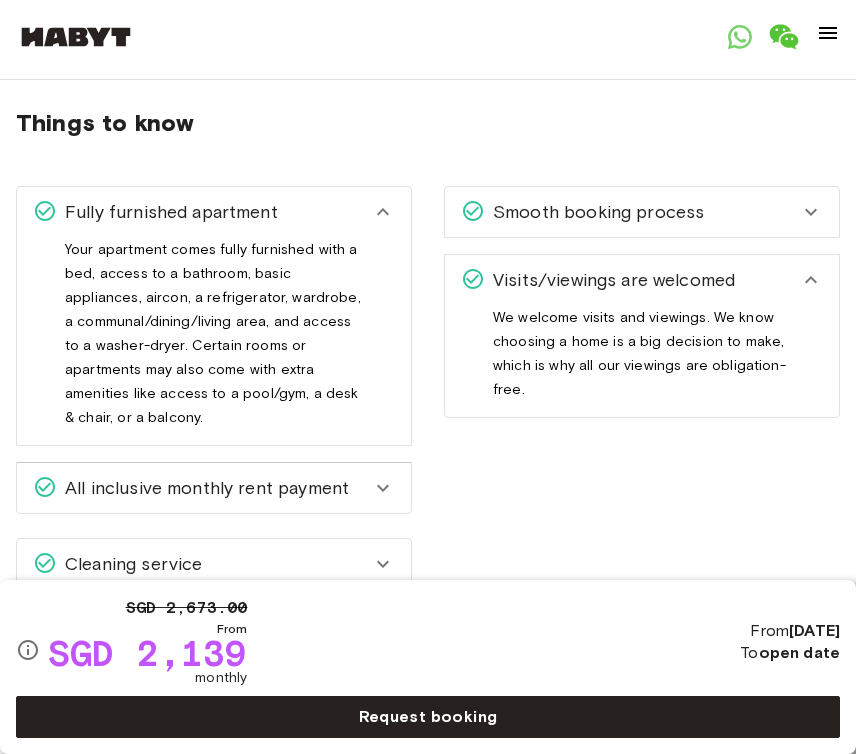 scroll, scrollTop: 1062, scrollLeft: 0, axis: vertical 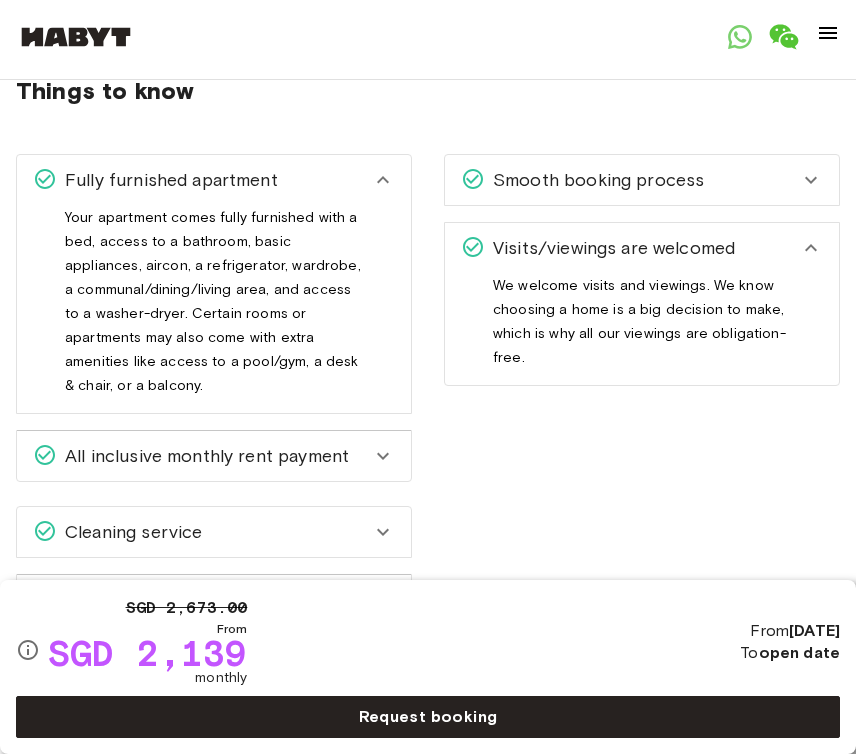 click on "All inclusive monthly rent payment" at bounding box center [203, 456] 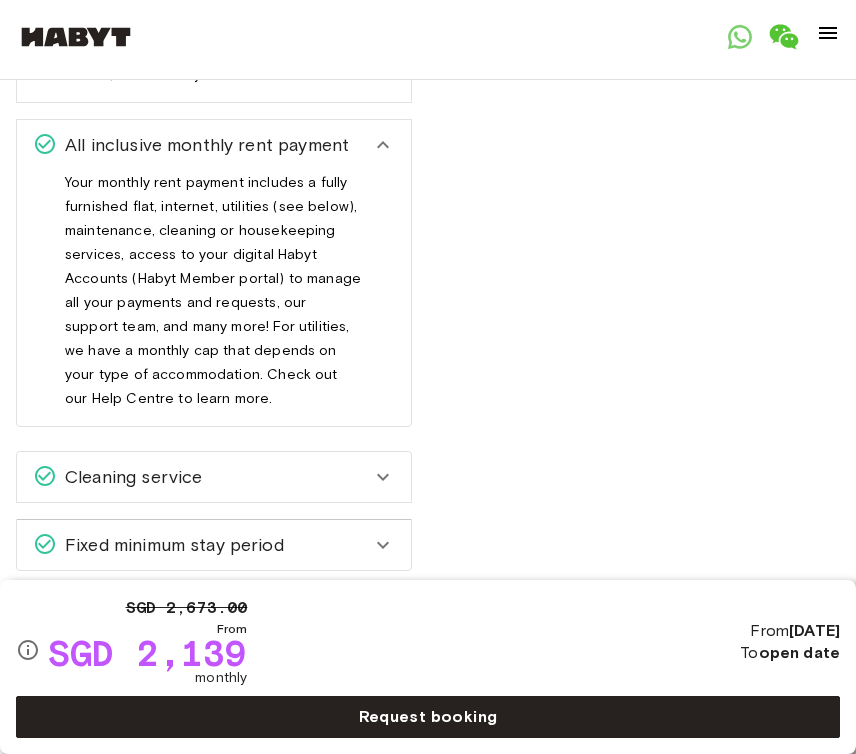 scroll, scrollTop: 1412, scrollLeft: 0, axis: vertical 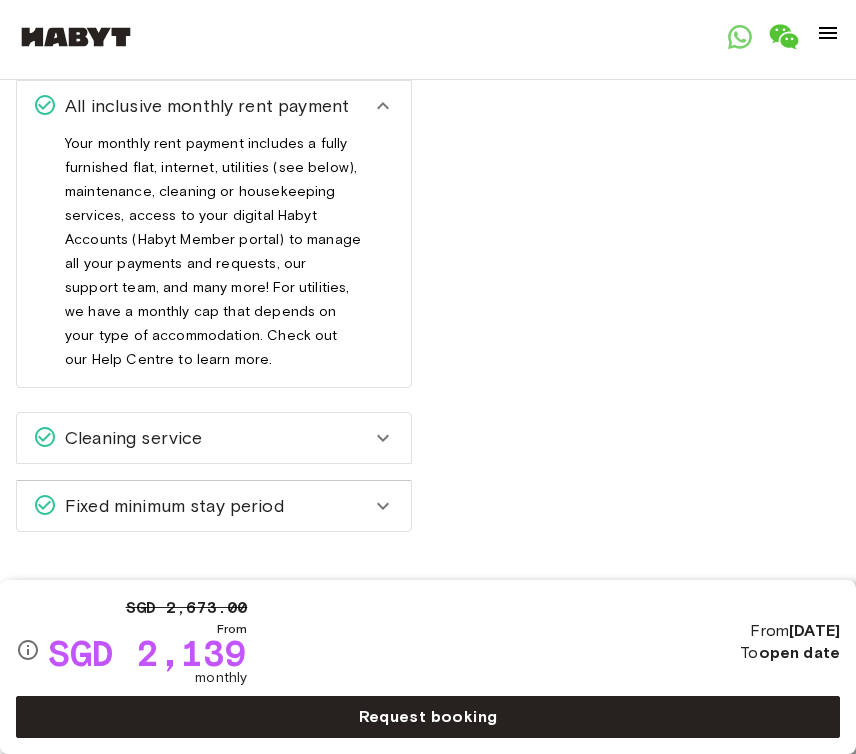 click on "Cleaning service" at bounding box center (214, 438) 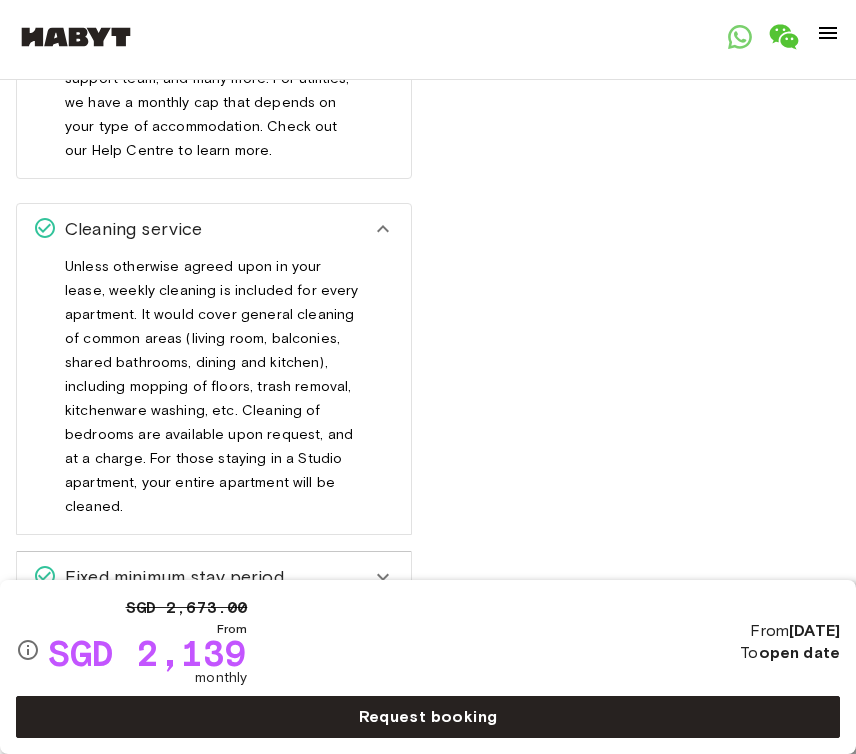 scroll, scrollTop: 1628, scrollLeft: 0, axis: vertical 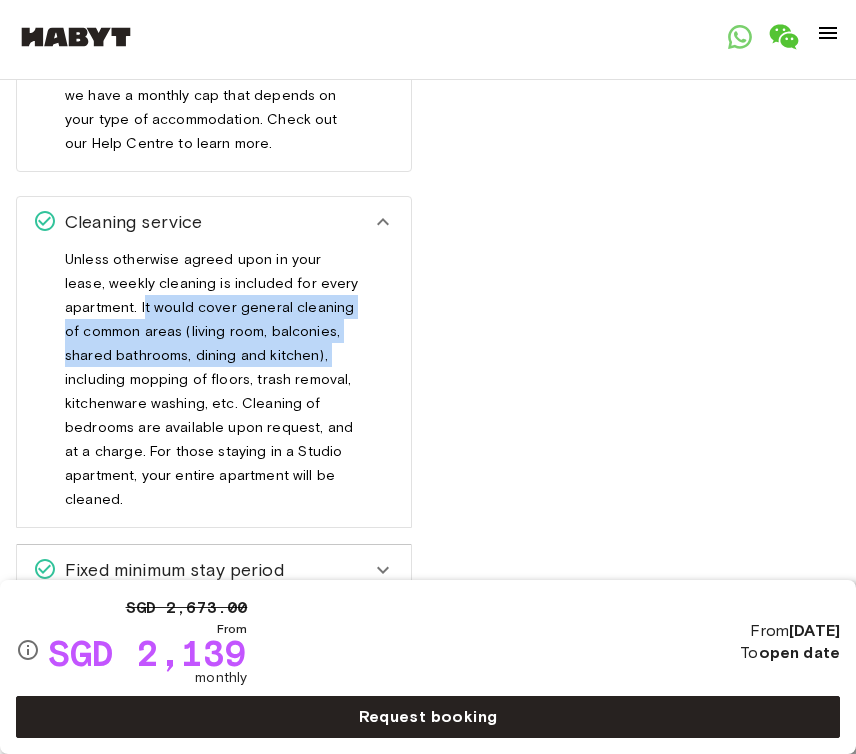drag, startPoint x: 142, startPoint y: 302, endPoint x: 269, endPoint y: 344, distance: 133.76472 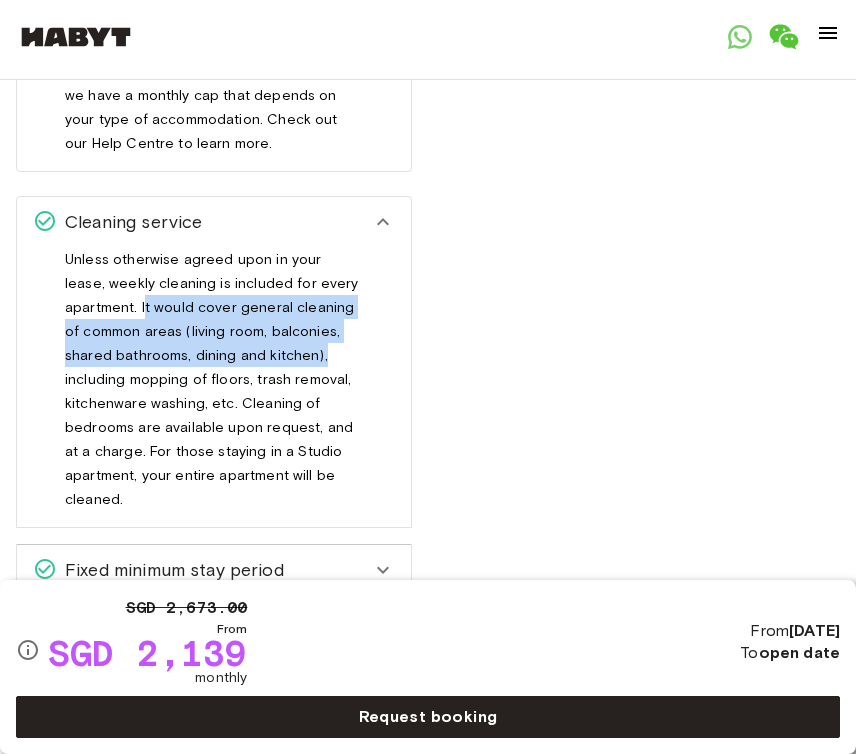 click on "Unless otherwise agreed upon in your lease, weekly cleaning is included for every apartment. It would cover general cleaning of common areas (living room, balconies, shared bathrooms, dining and kitchen), including mopping of floors, trash removal, kitchenware washing, etc. Cleaning of bedrooms are available upon request, and at a charge. For those staying in a Studio apartment, your entire apartment will be cleaned." at bounding box center (214, 379) 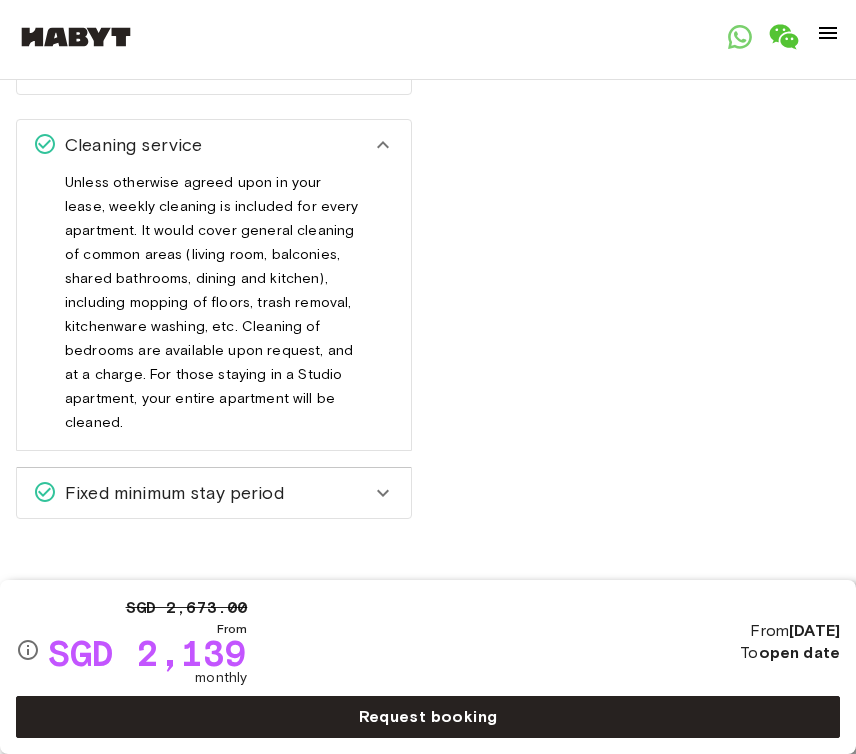 scroll, scrollTop: 1708, scrollLeft: 0, axis: vertical 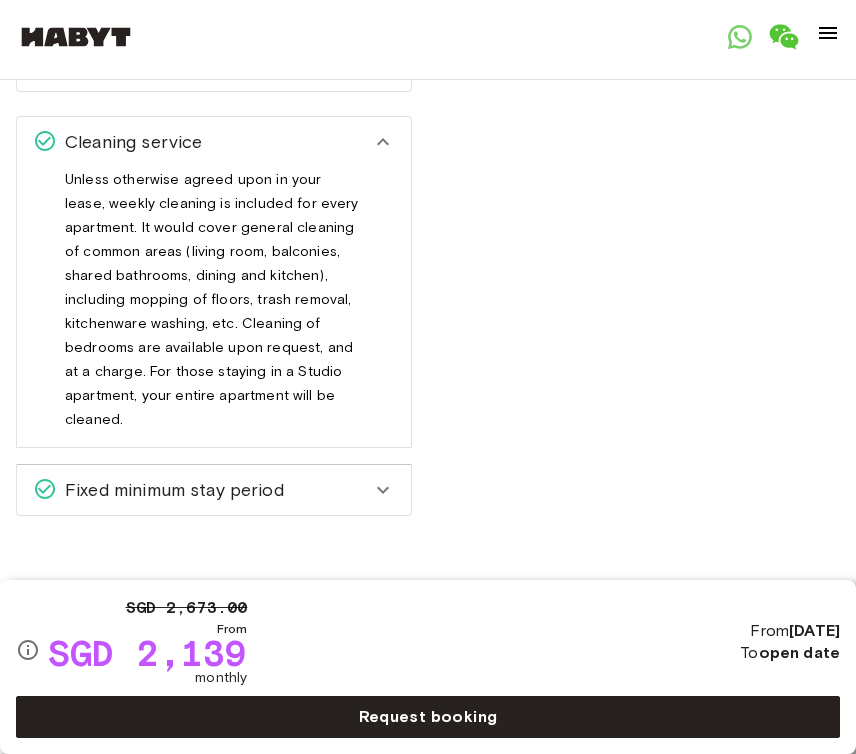 click on "Fixed minimum stay period" at bounding box center [170, 490] 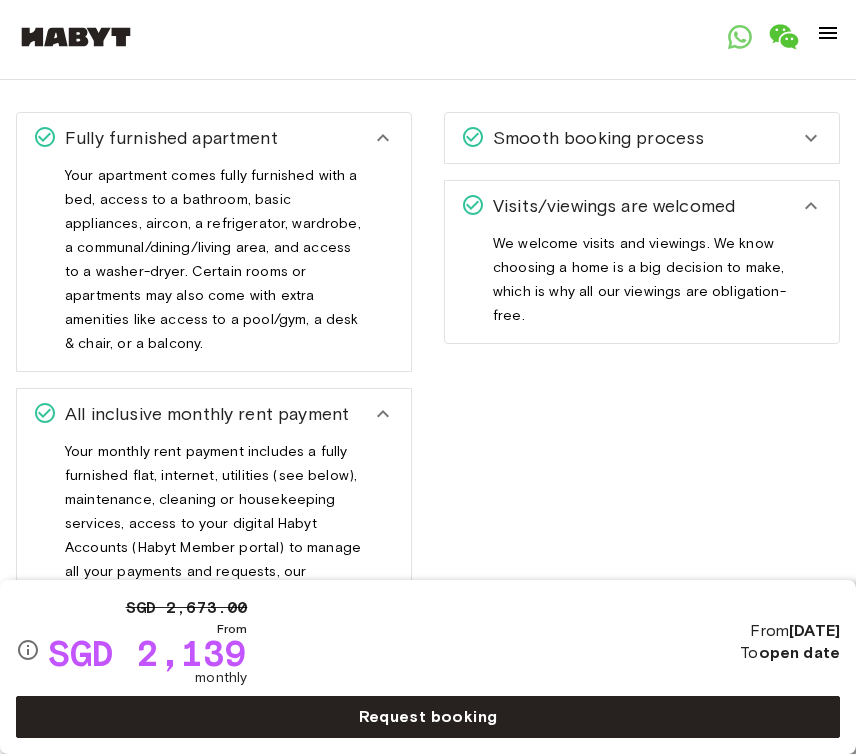 scroll, scrollTop: 1103, scrollLeft: 0, axis: vertical 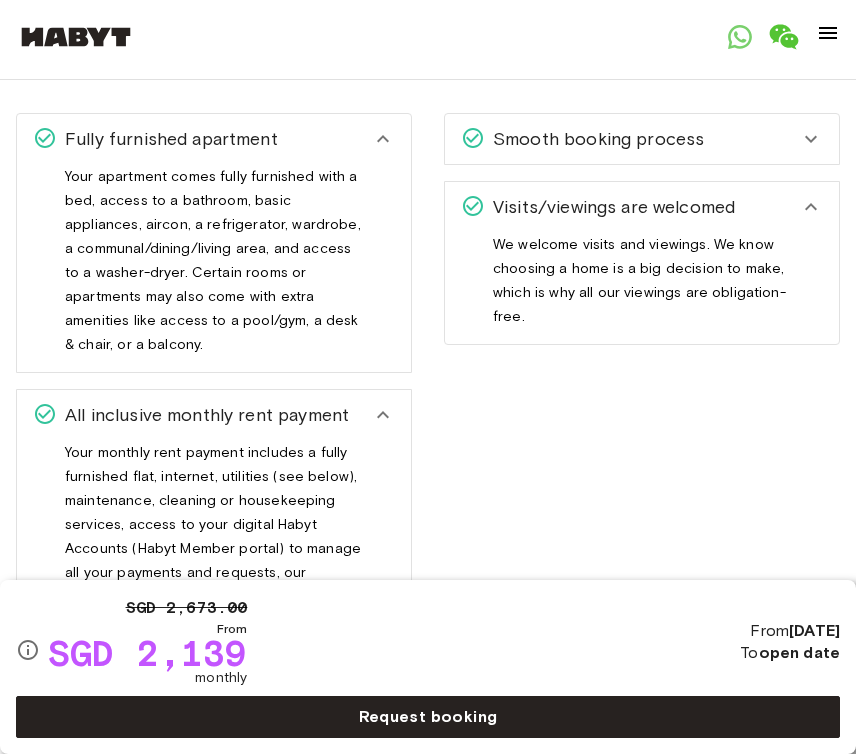 click on "Smooth booking process" at bounding box center [594, 139] 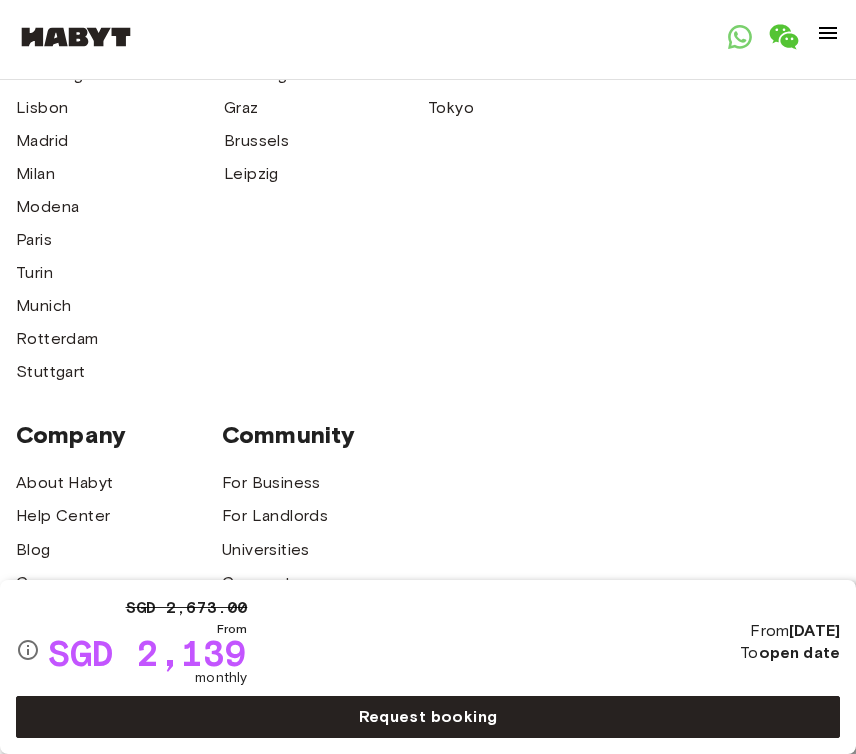 scroll, scrollTop: 5391, scrollLeft: 0, axis: vertical 